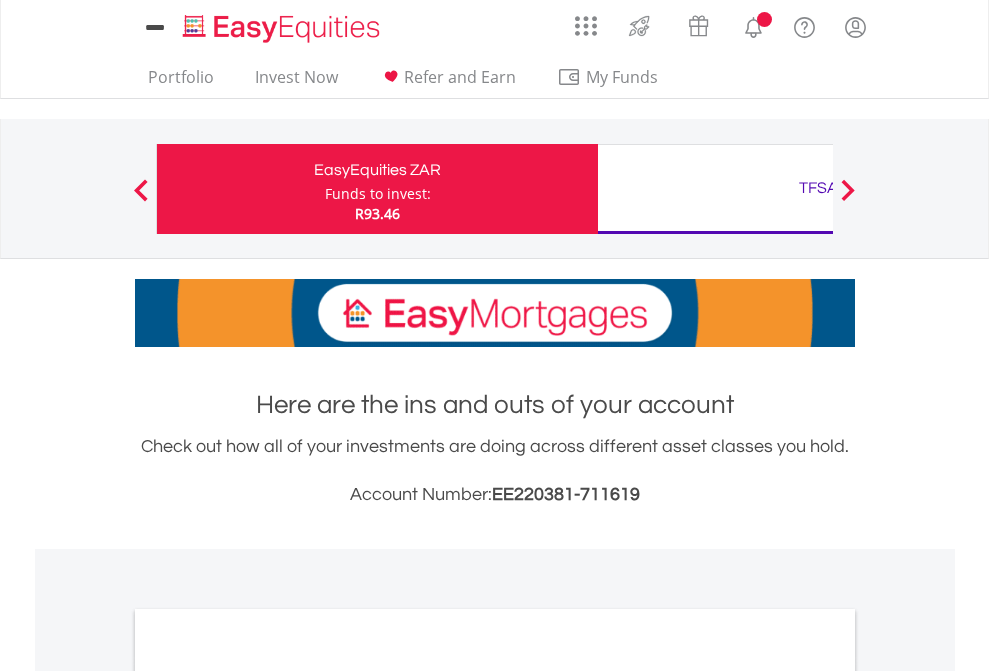 scroll, scrollTop: 0, scrollLeft: 0, axis: both 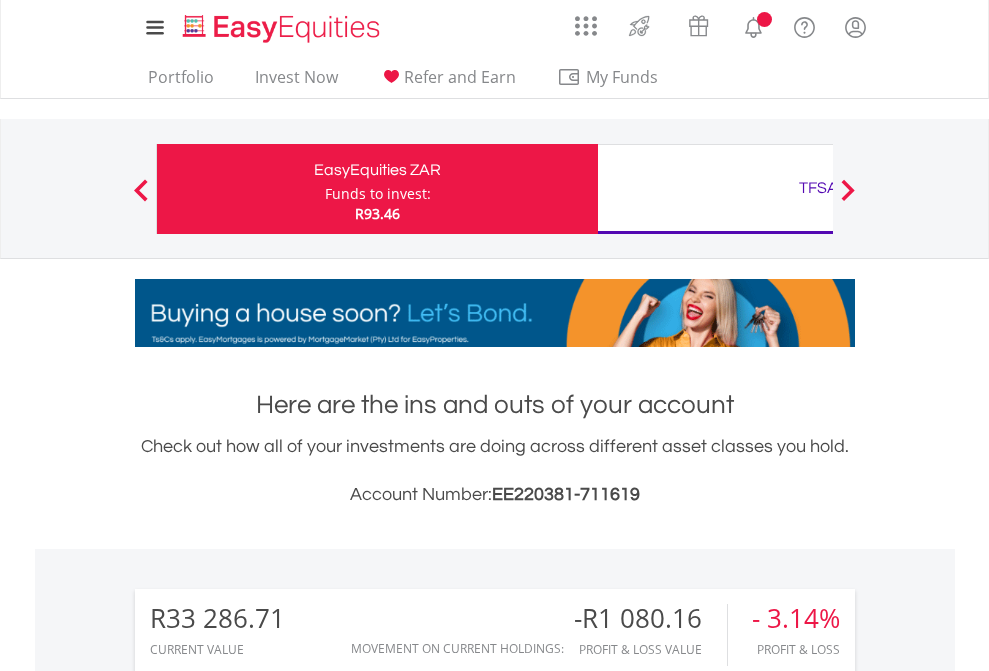 click on "Funds to invest:" at bounding box center (378, 194) 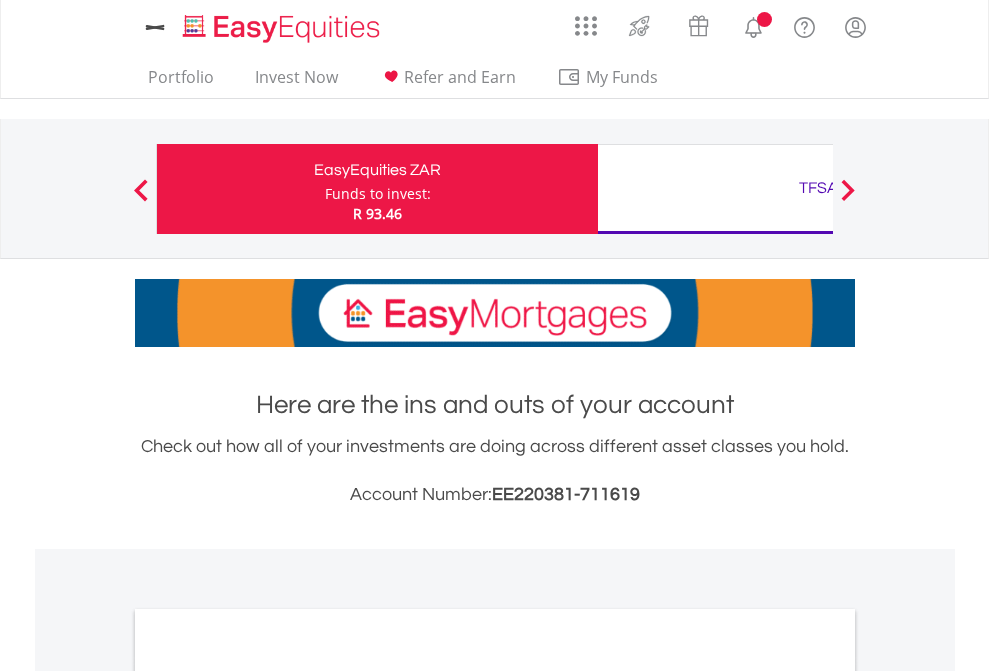 scroll, scrollTop: 0, scrollLeft: 0, axis: both 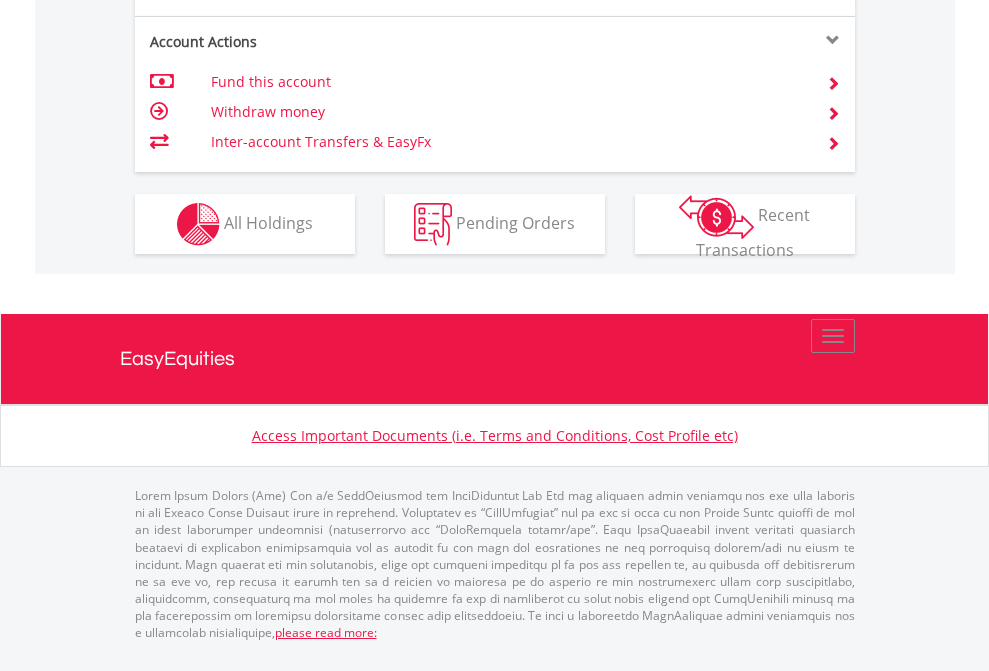 click on "Investment types" at bounding box center [706, -337] 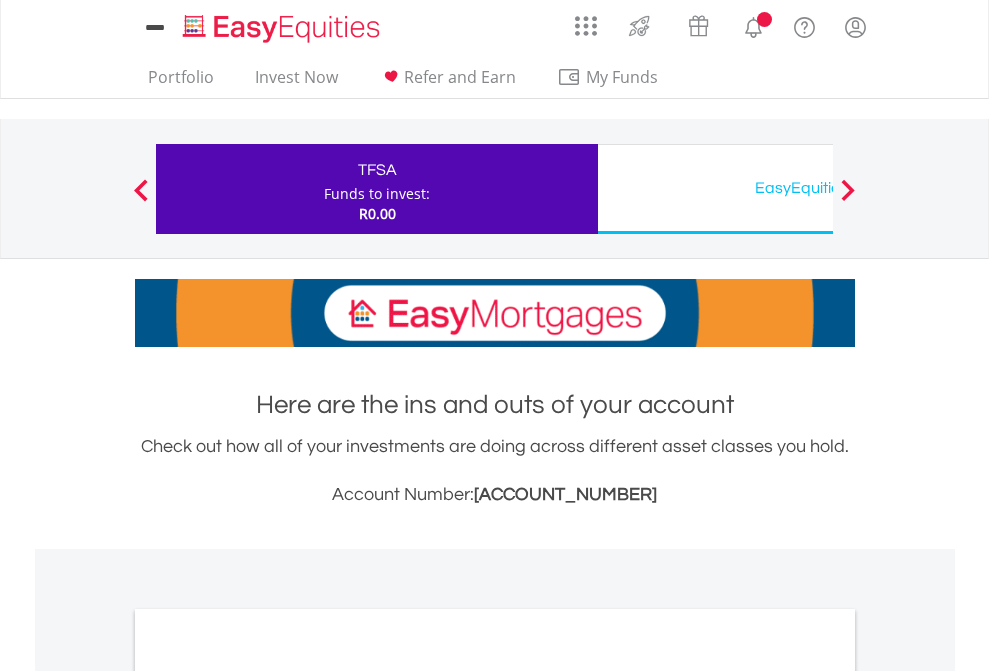 scroll, scrollTop: 0, scrollLeft: 0, axis: both 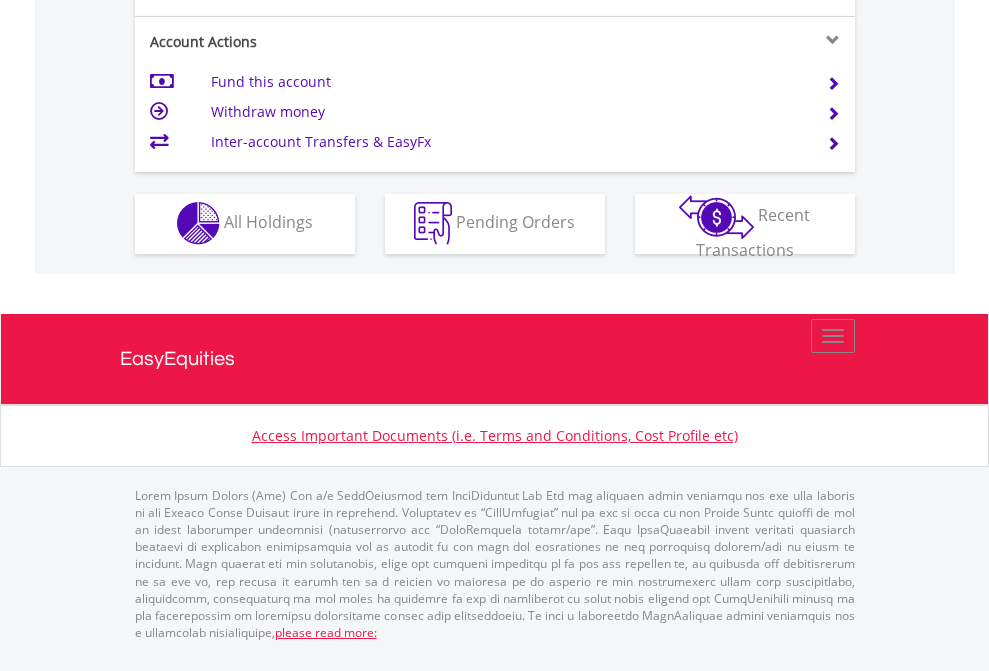 click on "Investment types" at bounding box center (706, -353) 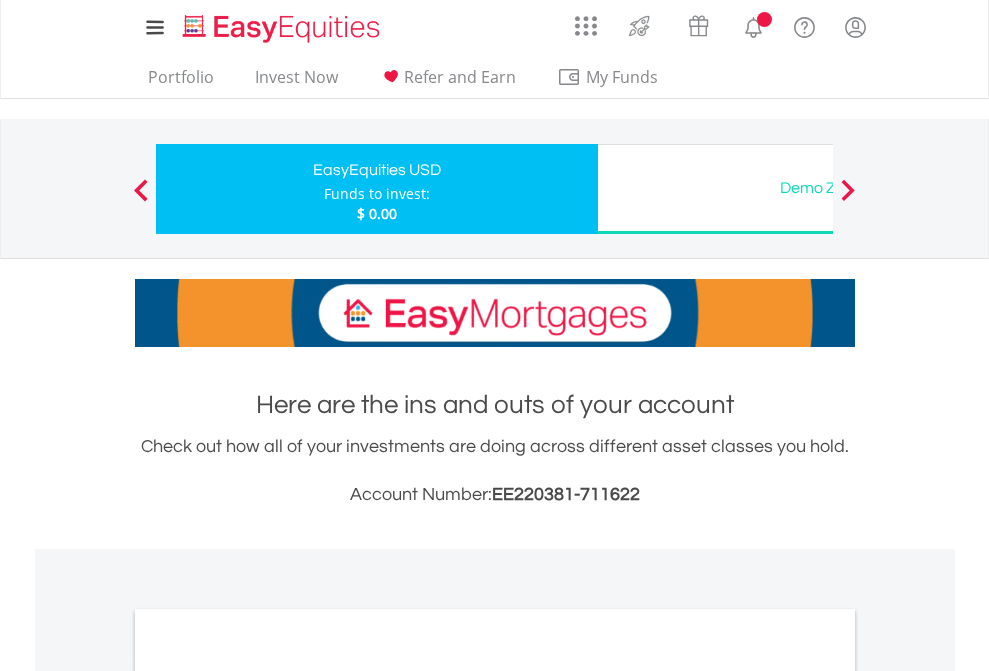 scroll, scrollTop: 0, scrollLeft: 0, axis: both 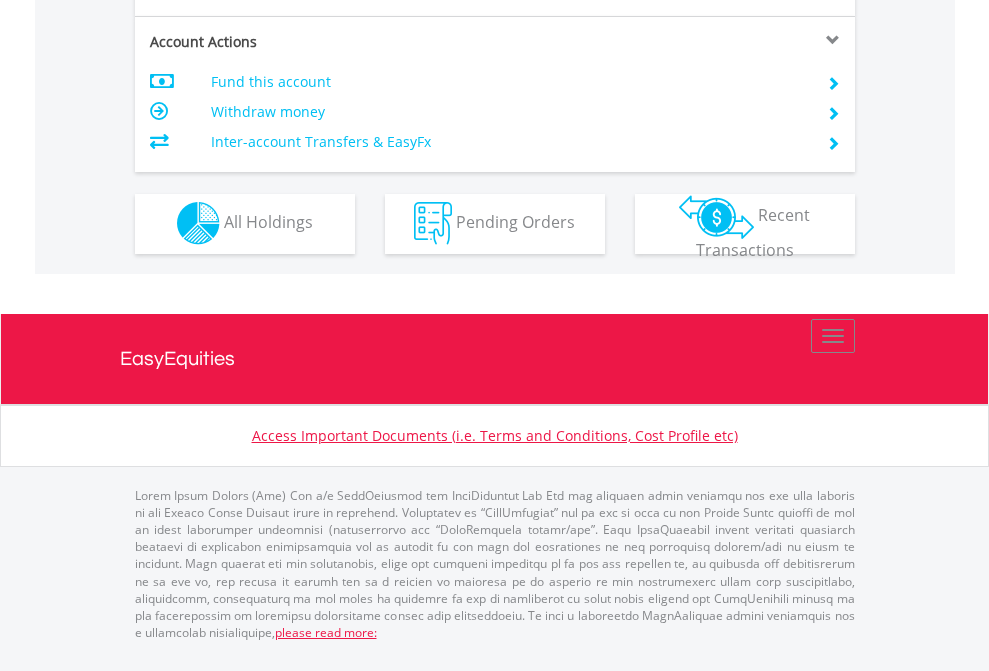 click on "Investment types" at bounding box center (706, -353) 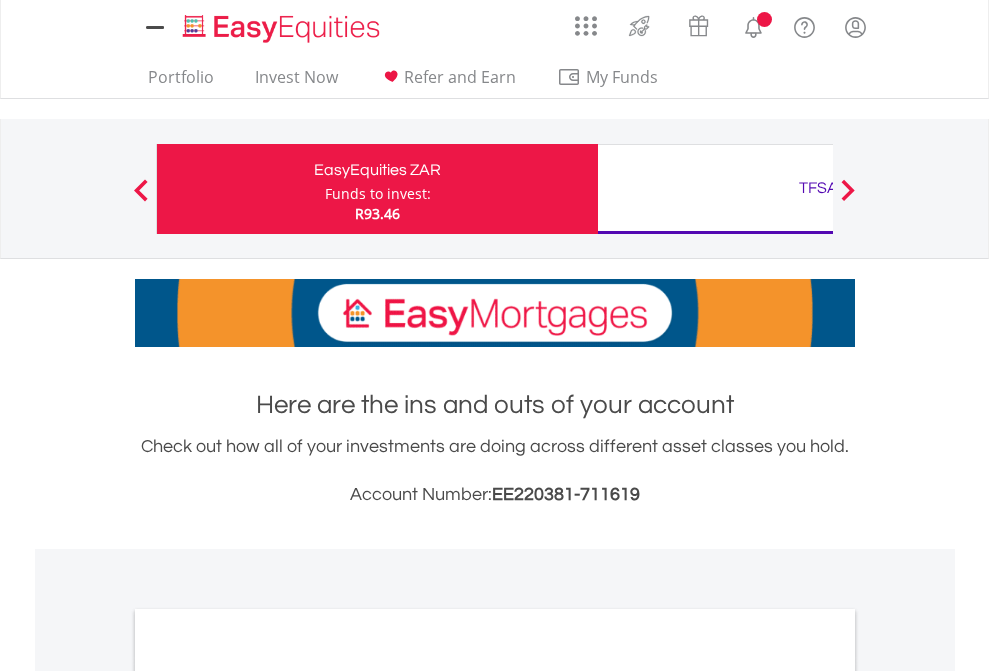 scroll, scrollTop: 0, scrollLeft: 0, axis: both 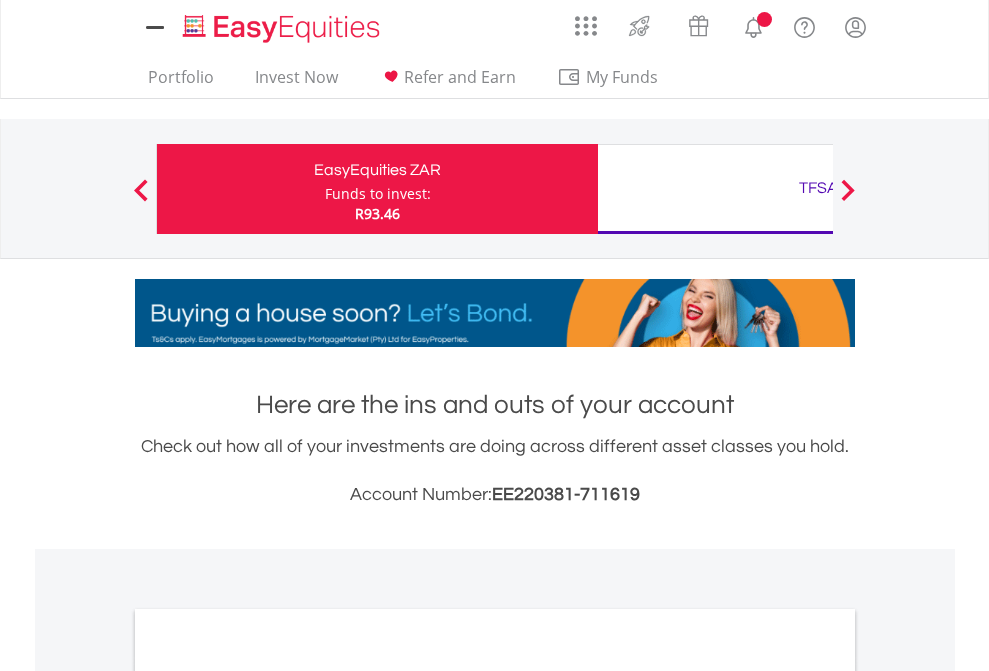 click on "All Holdings" at bounding box center [268, 1096] 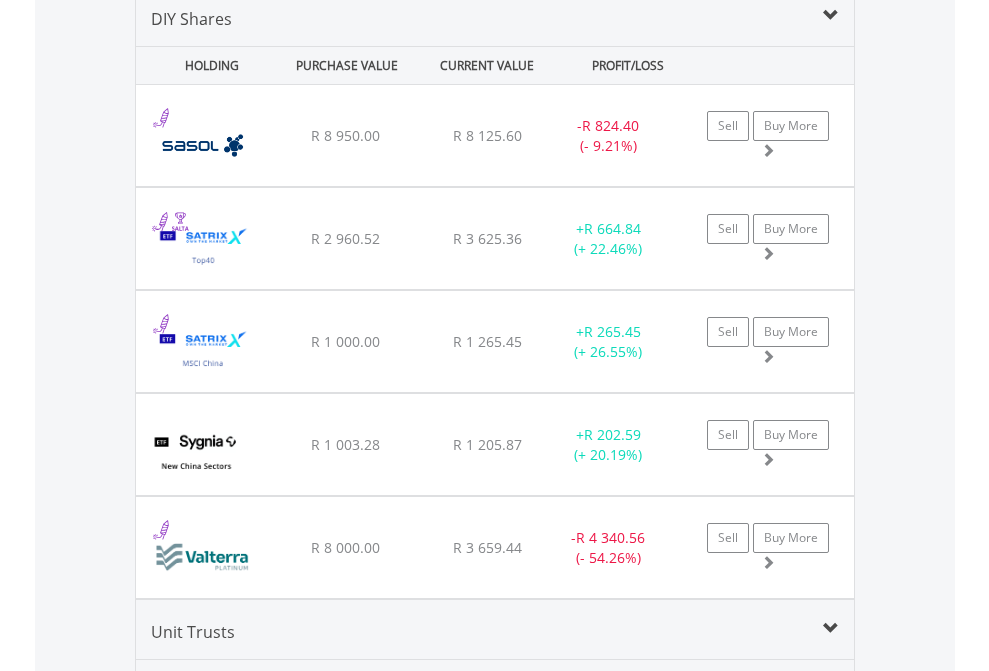 scroll, scrollTop: 1933, scrollLeft: 0, axis: vertical 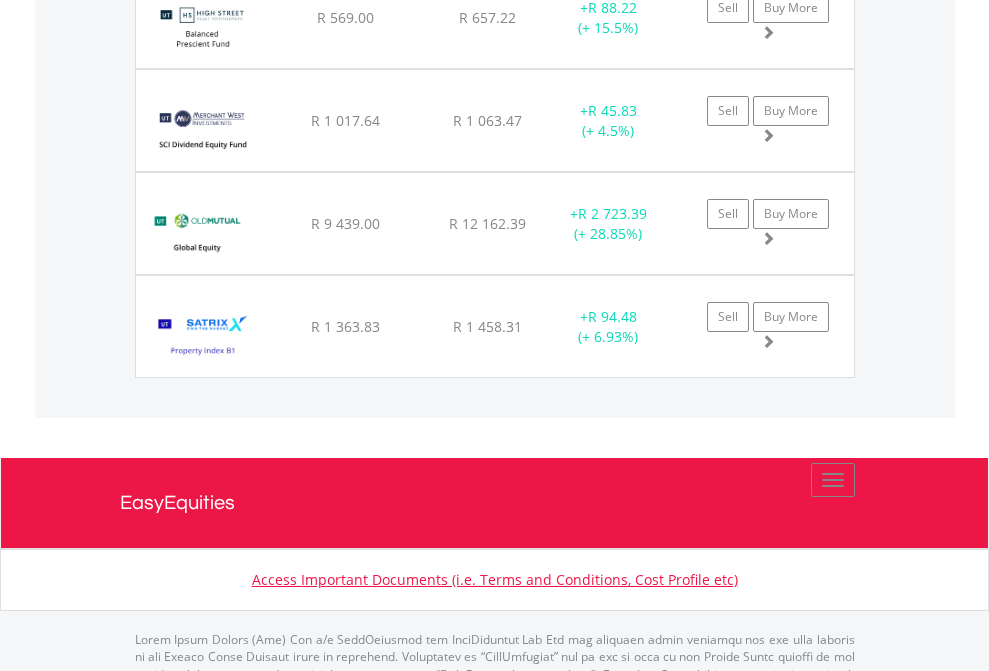 click on "TFSA" at bounding box center [818, -1745] 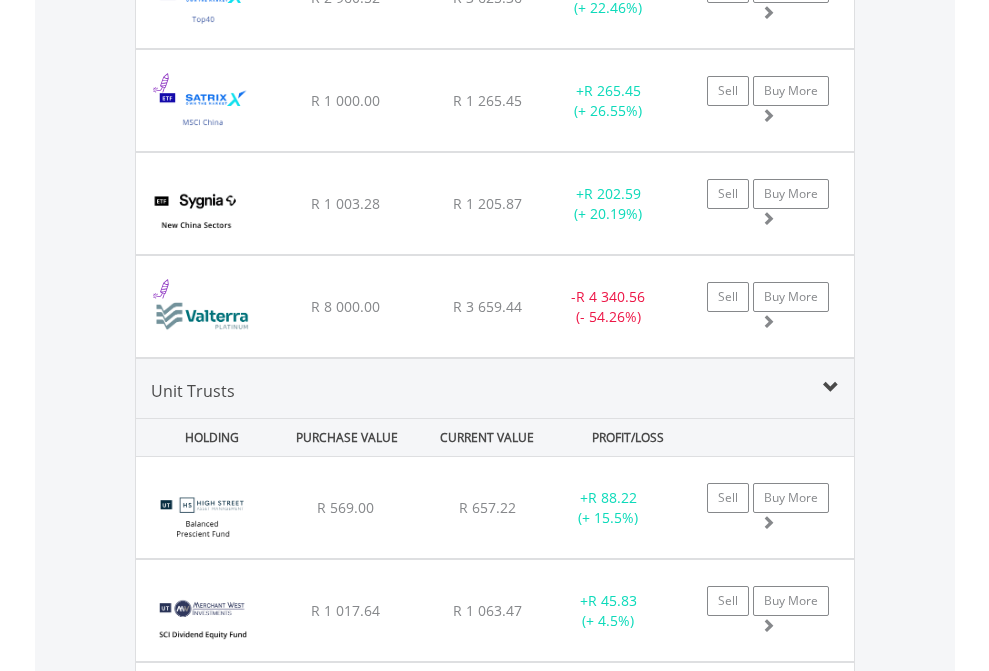 scroll, scrollTop: 144, scrollLeft: 0, axis: vertical 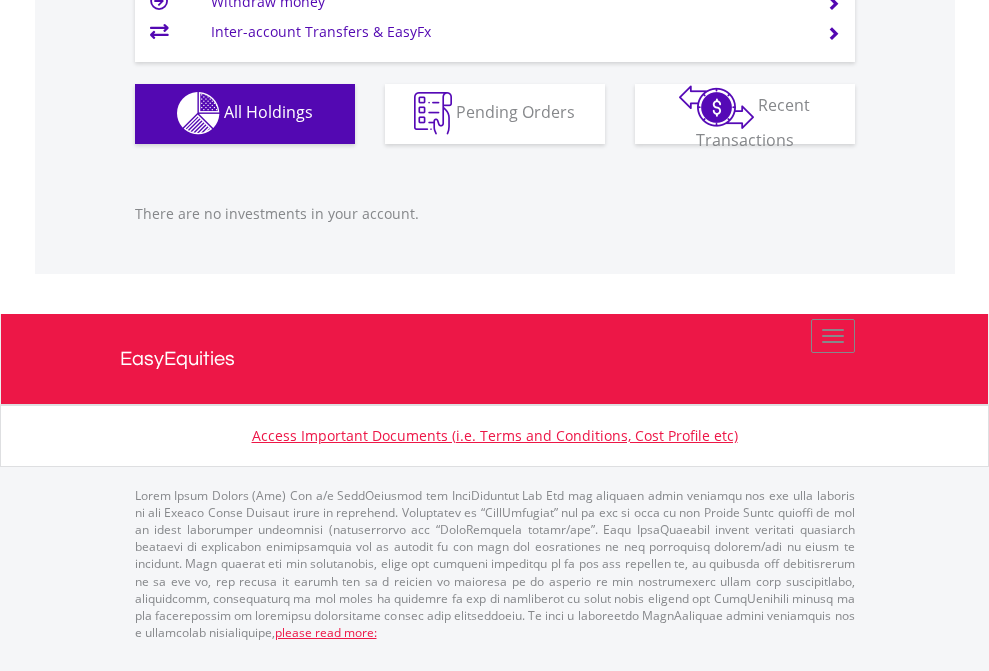 click on "EasyEquities USD" at bounding box center (818, -1142) 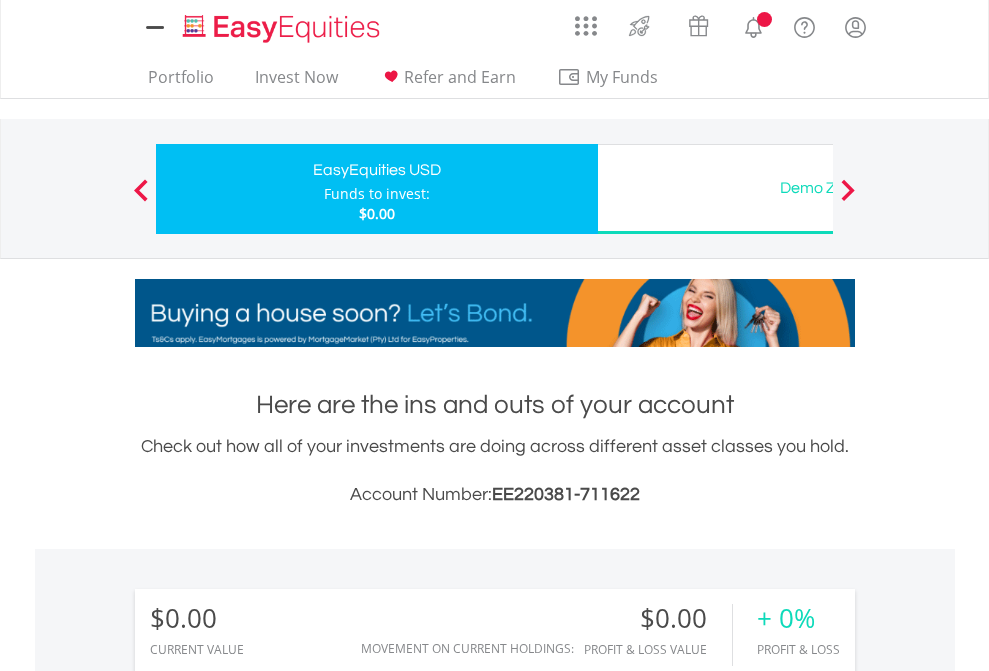 scroll, scrollTop: 0, scrollLeft: 0, axis: both 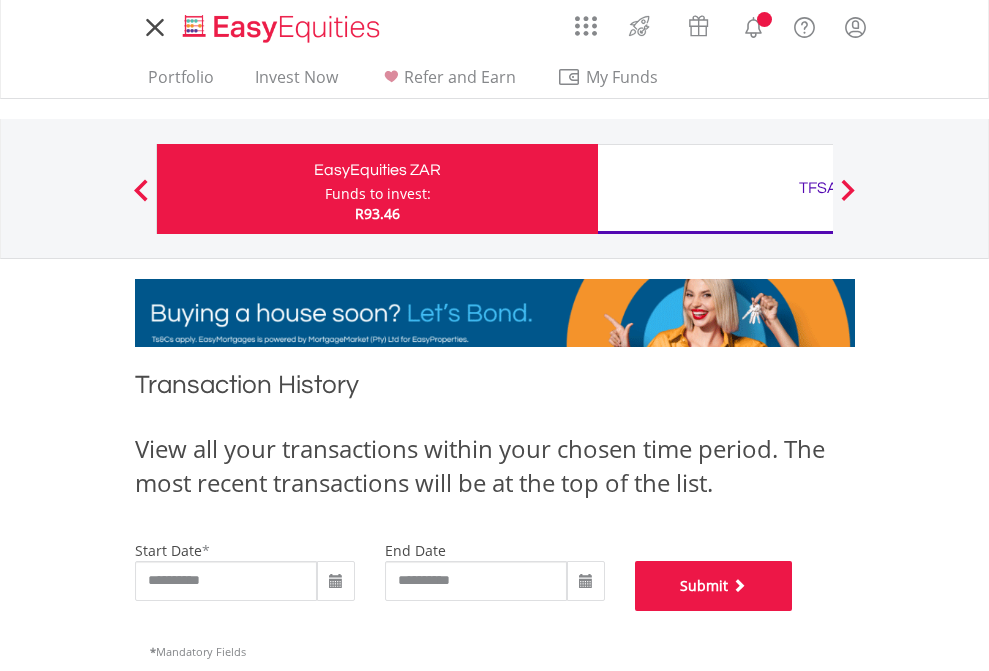 click on "Submit" at bounding box center (714, 586) 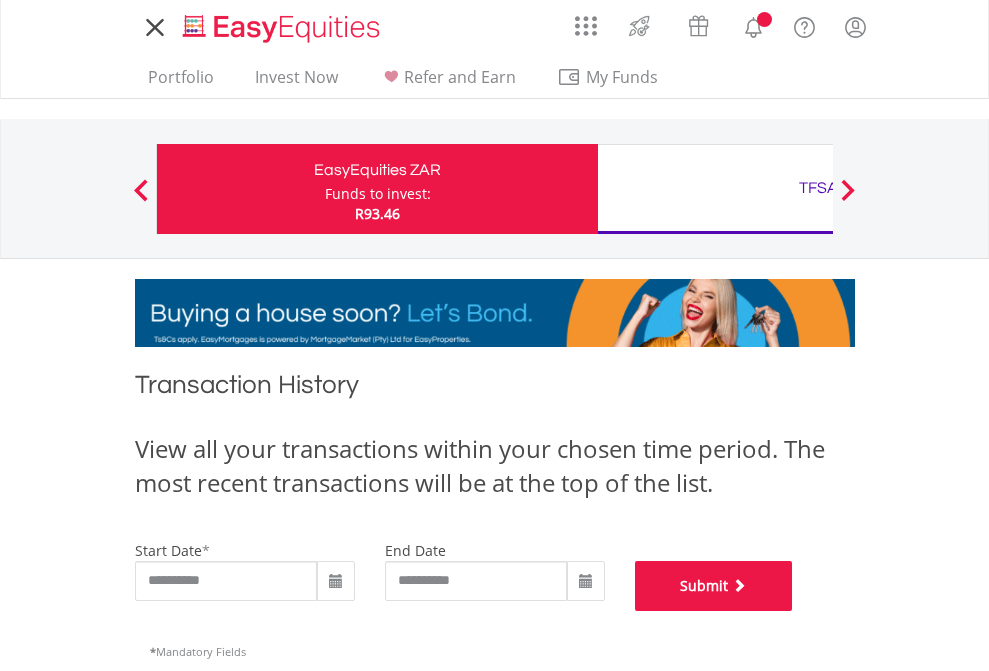 scroll, scrollTop: 811, scrollLeft: 0, axis: vertical 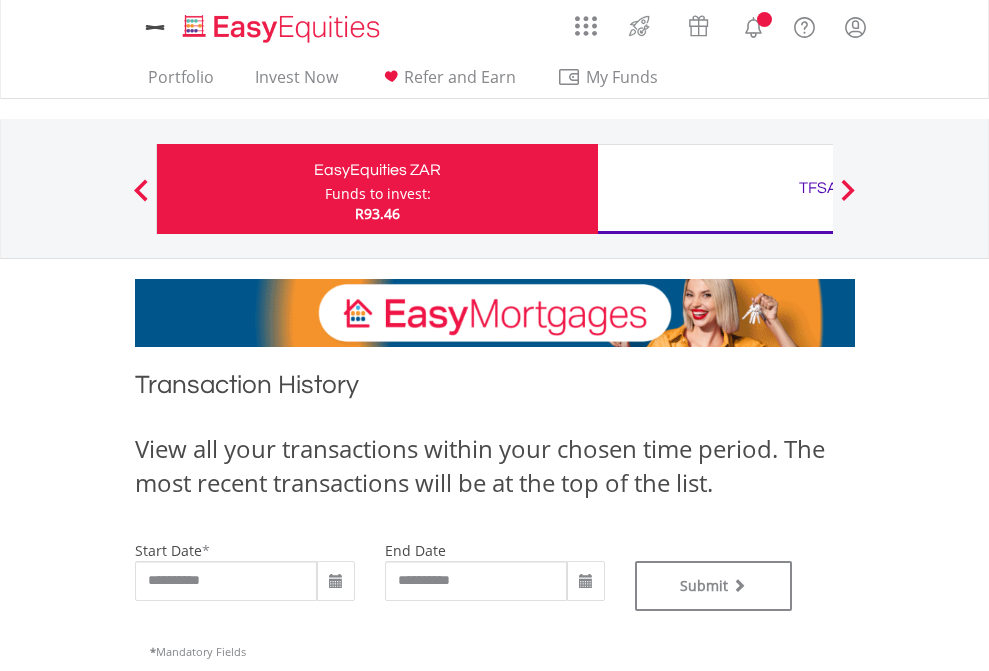 click on "TFSA" at bounding box center [818, 188] 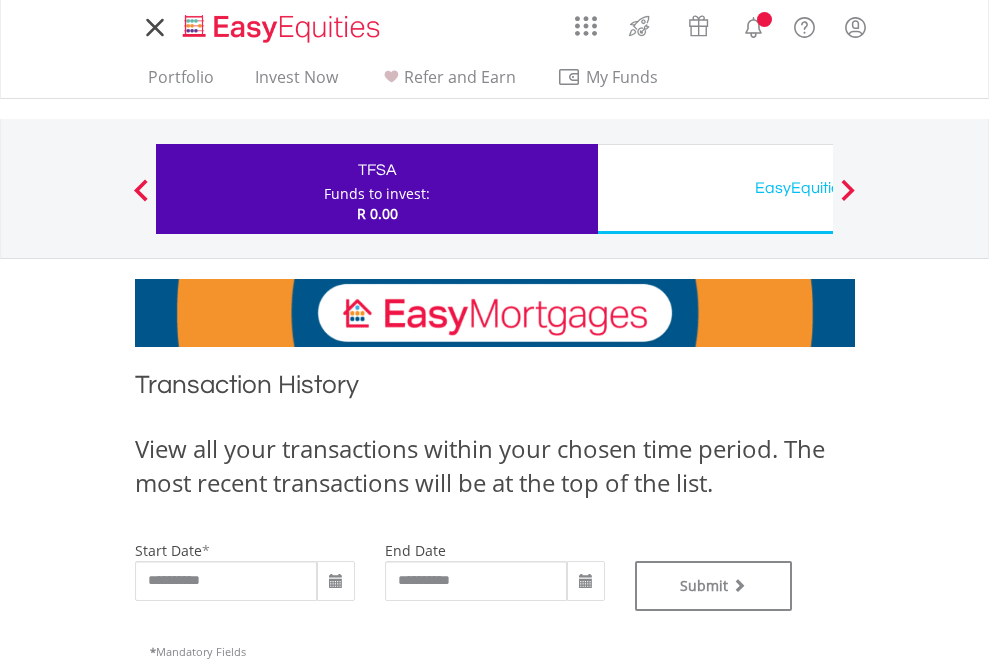 scroll, scrollTop: 0, scrollLeft: 0, axis: both 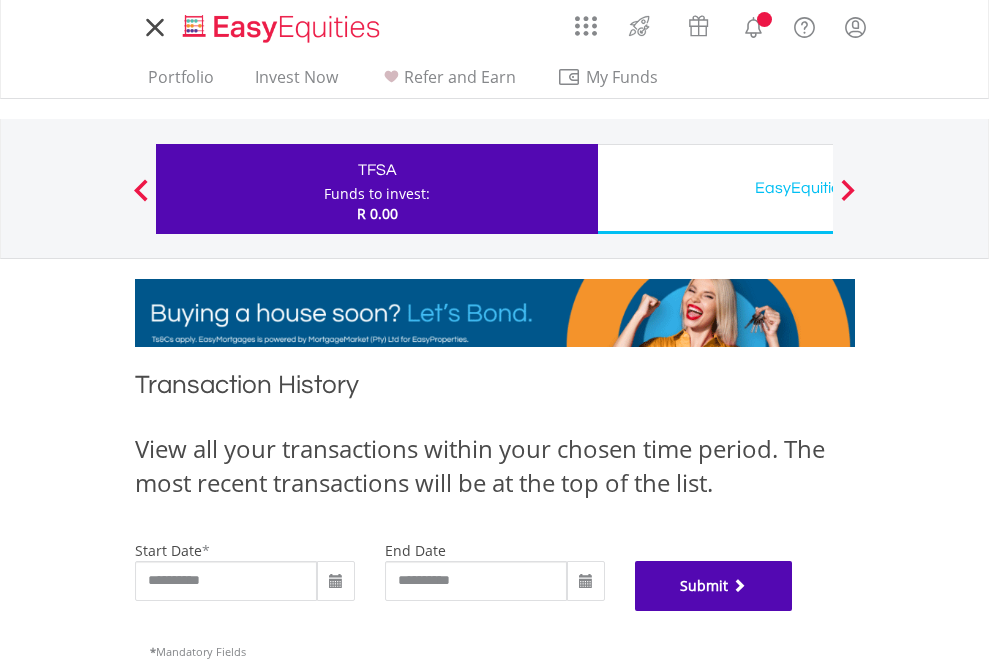 click on "Submit" at bounding box center (714, 586) 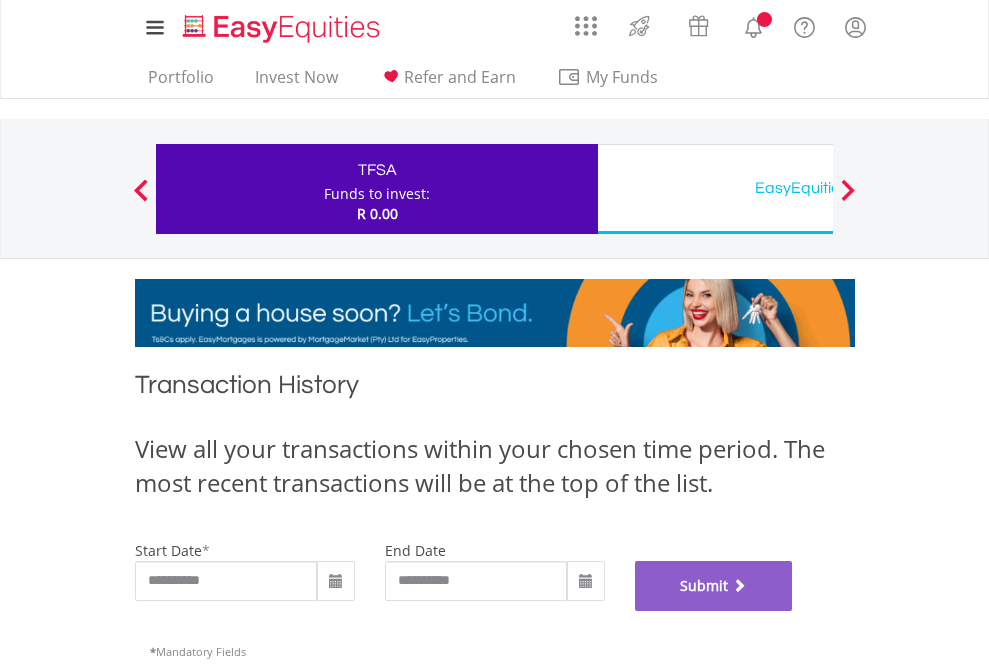 scroll, scrollTop: 811, scrollLeft: 0, axis: vertical 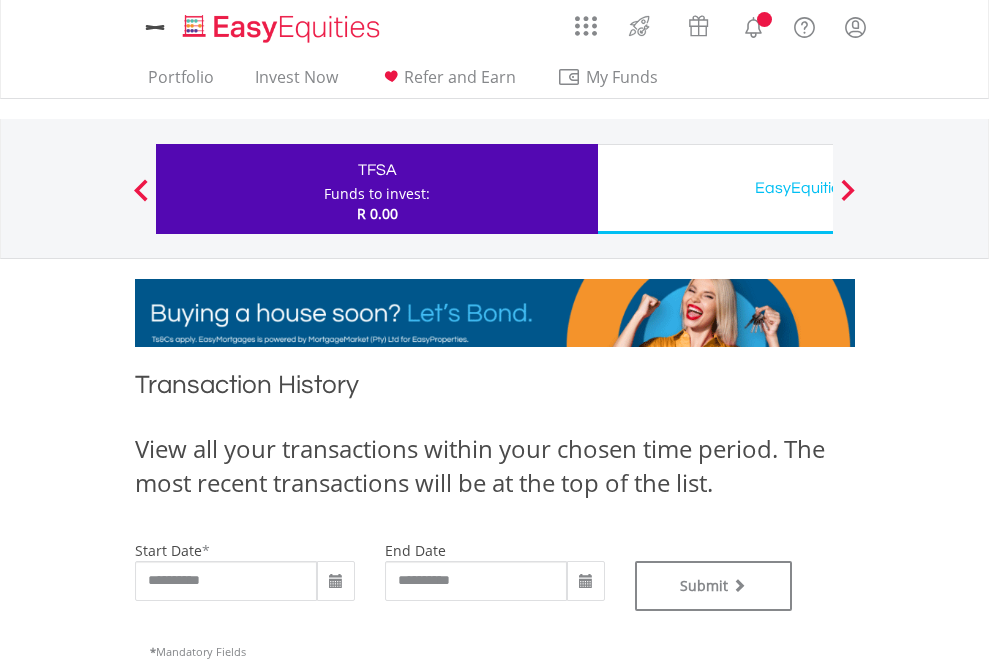 click on "EasyEquities USD" at bounding box center (818, 188) 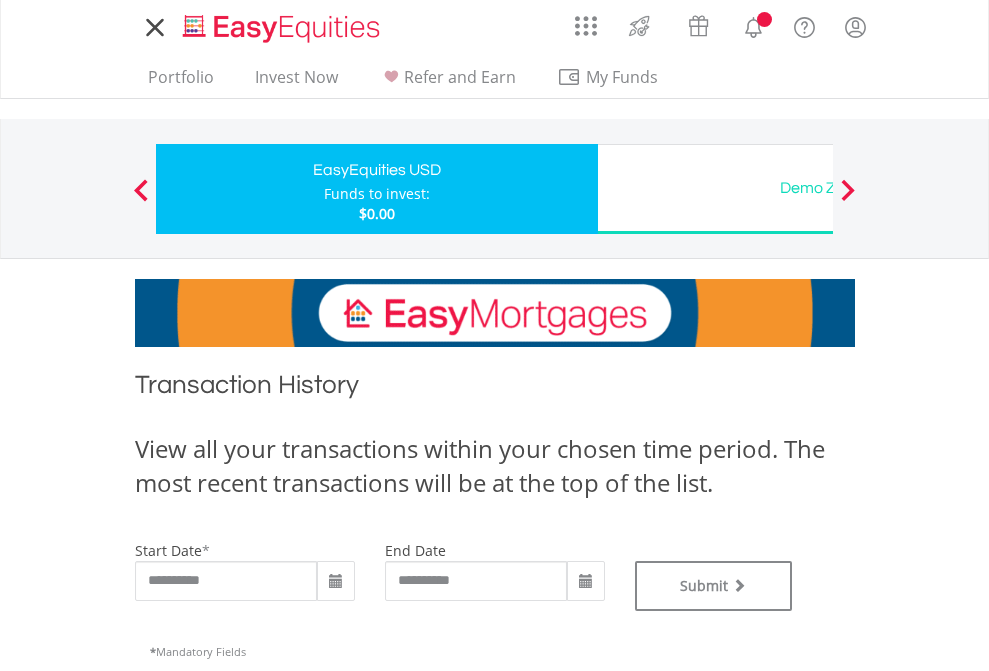 scroll, scrollTop: 0, scrollLeft: 0, axis: both 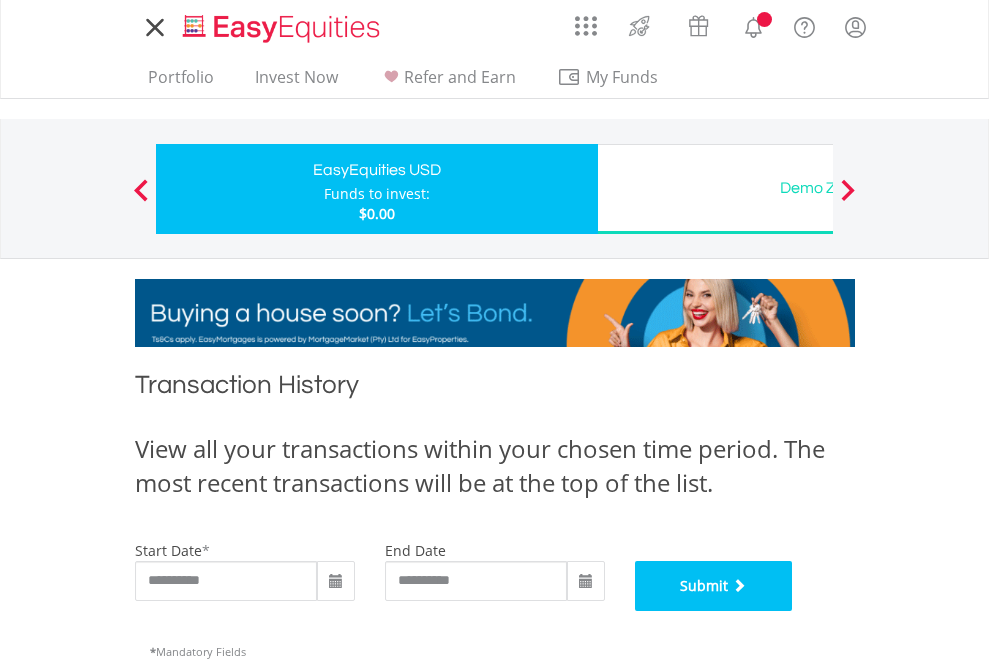 click on "Submit" at bounding box center [714, 586] 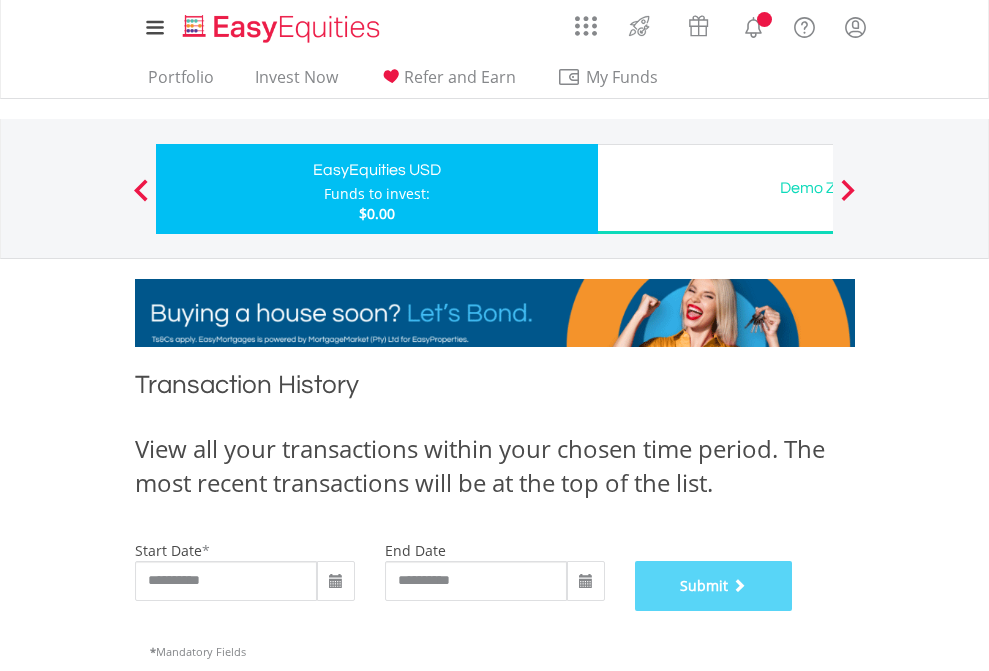 scroll, scrollTop: 811, scrollLeft: 0, axis: vertical 